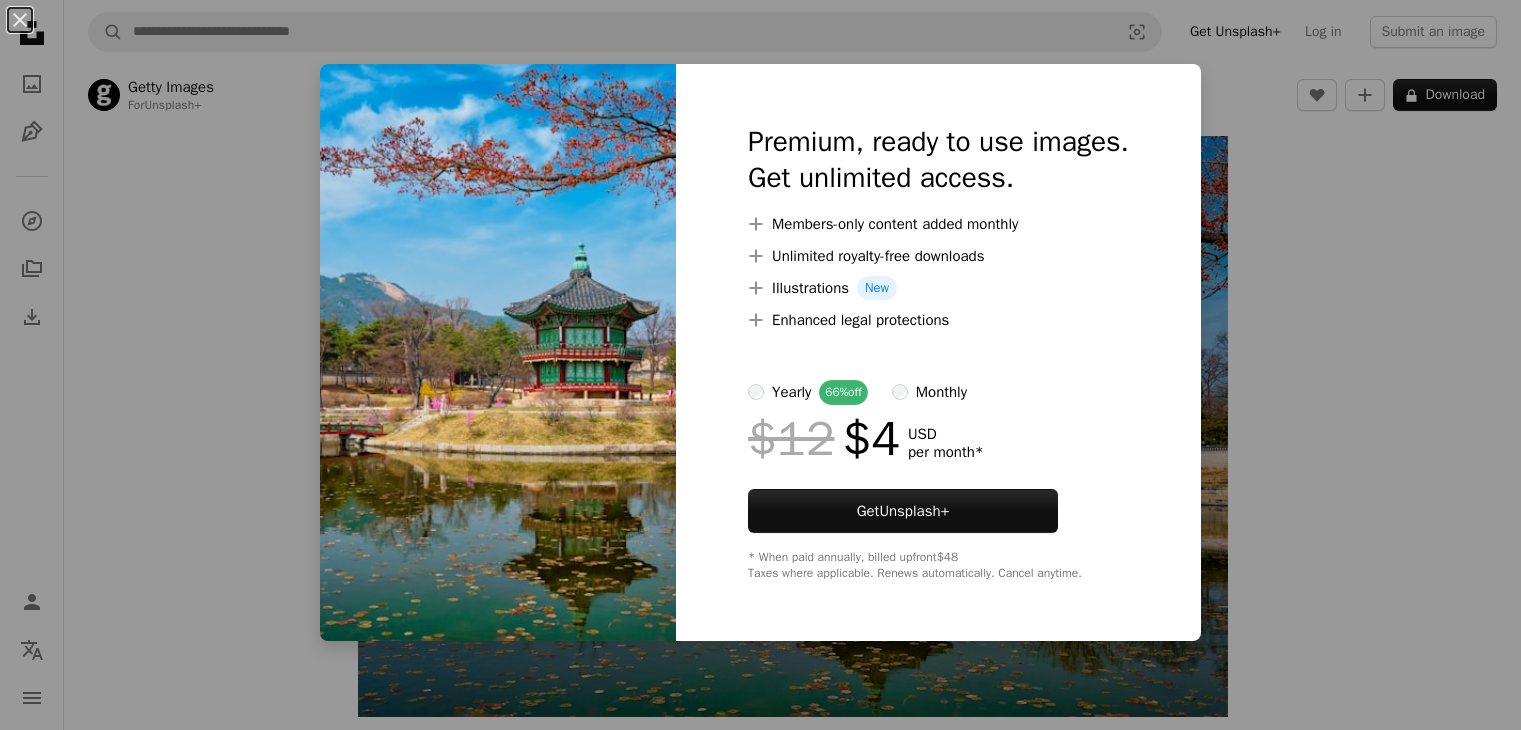 scroll, scrollTop: 0, scrollLeft: 0, axis: both 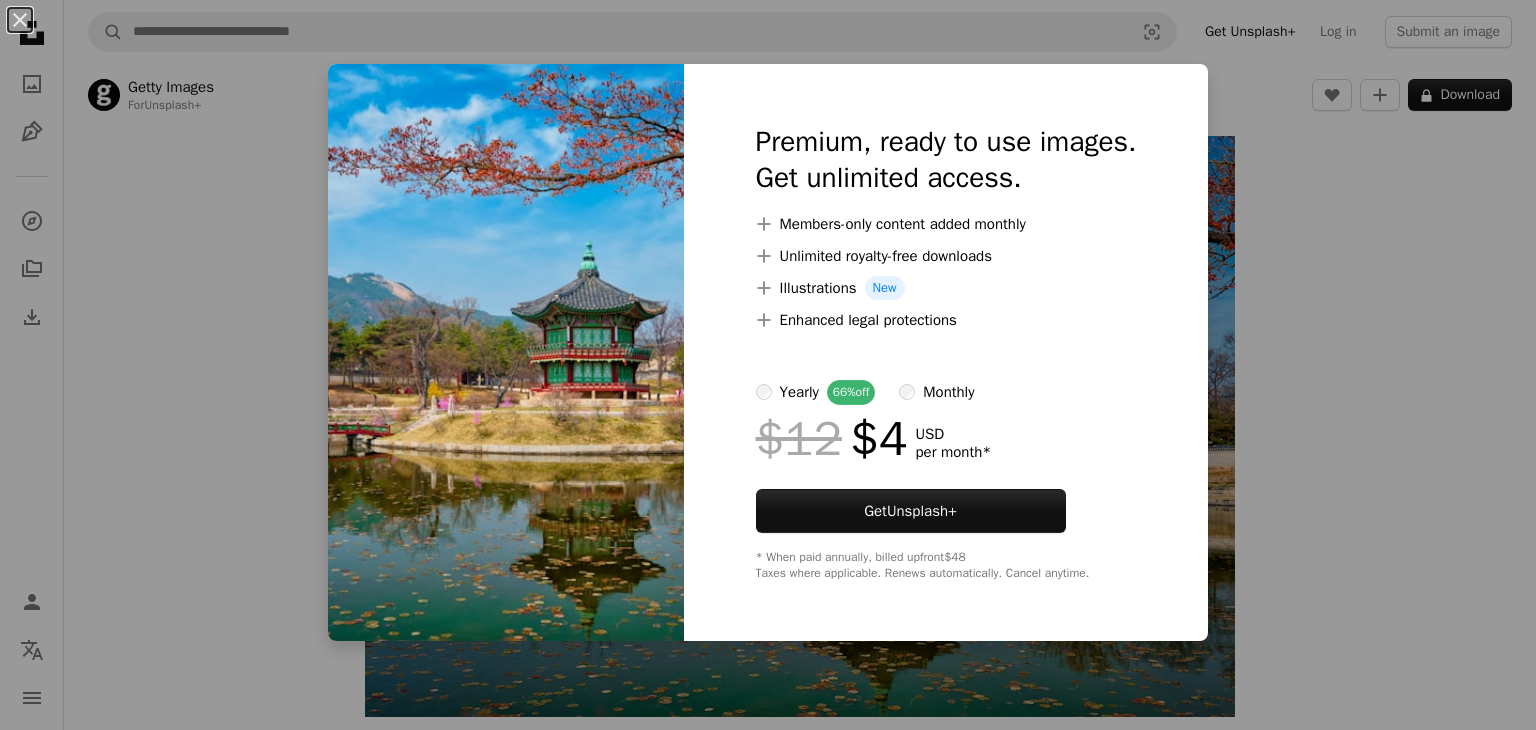 drag, startPoint x: 1308, startPoint y: 345, endPoint x: 1448, endPoint y: 277, distance: 155.64061 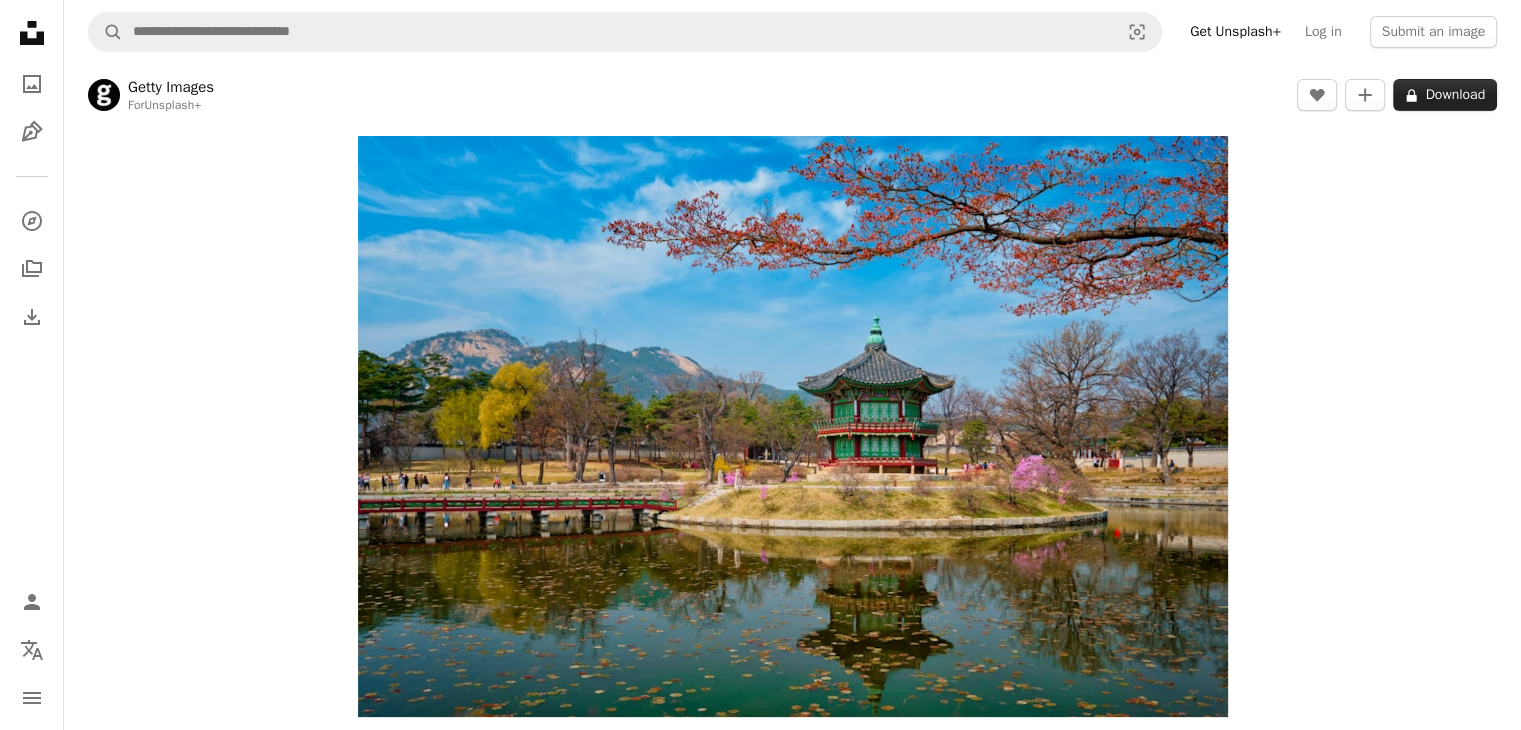 click on "A lock Download" at bounding box center (1445, 95) 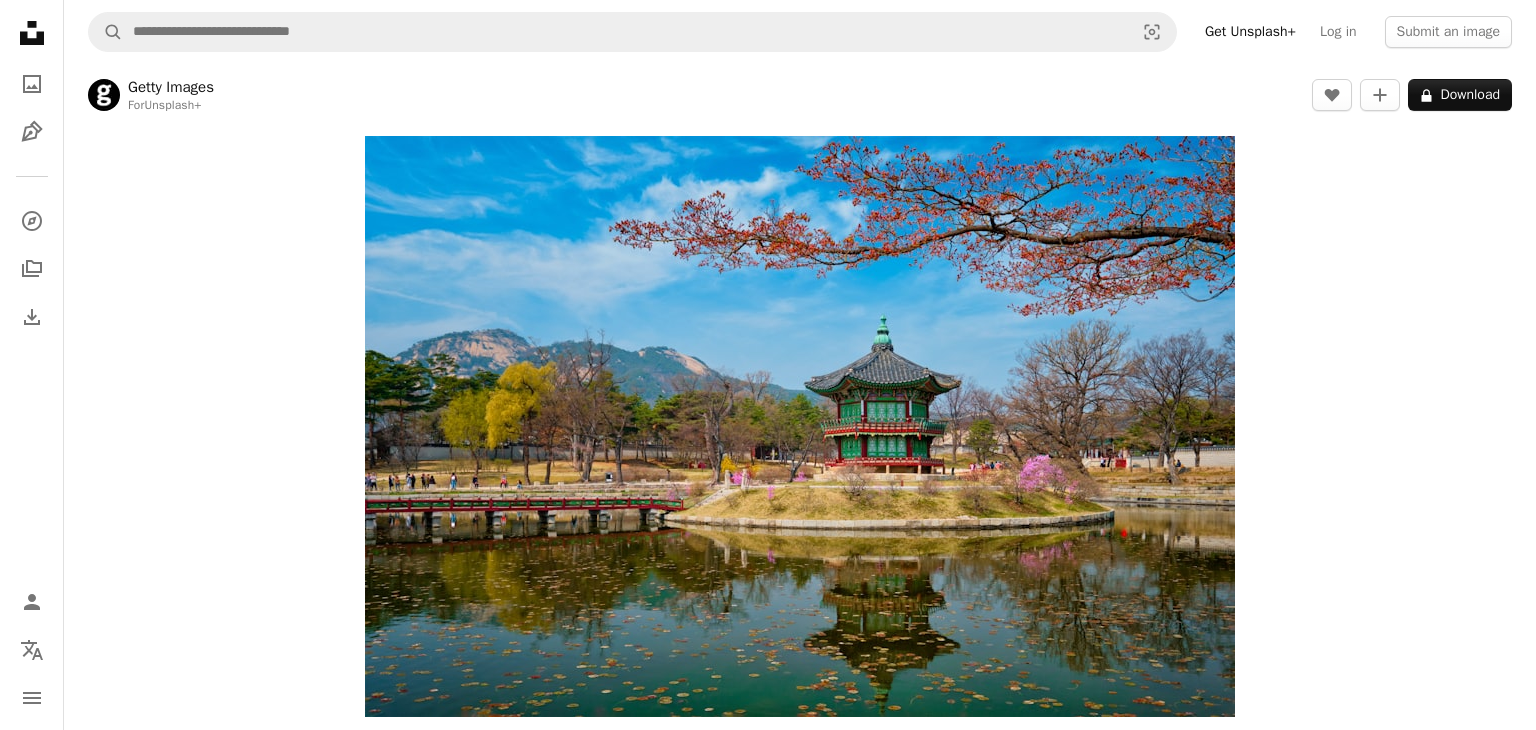 click on "An X shape Premium, ready to use images. Get unlimited access. A plus sign Members-only content added monthly A plus sign Unlimited royalty-free downloads A plus sign Illustrations  New A plus sign Enhanced legal protections yearly 66%  off monthly $12   $4 USD per month * Get  Unsplash+ * When paid annually, billed upfront  $48 Taxes where applicable. Renews automatically. Cancel anytime." at bounding box center (768, 2832) 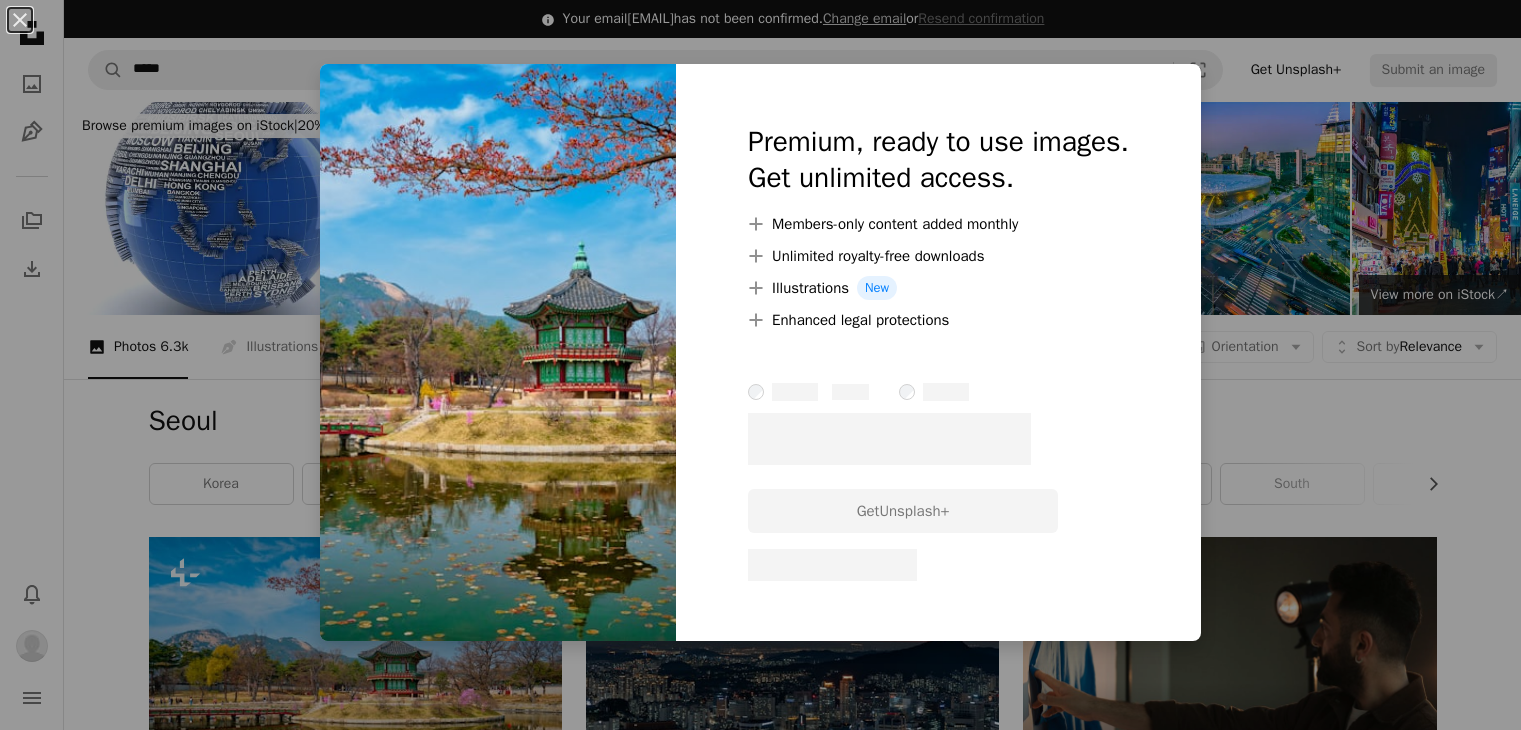 scroll, scrollTop: 200, scrollLeft: 0, axis: vertical 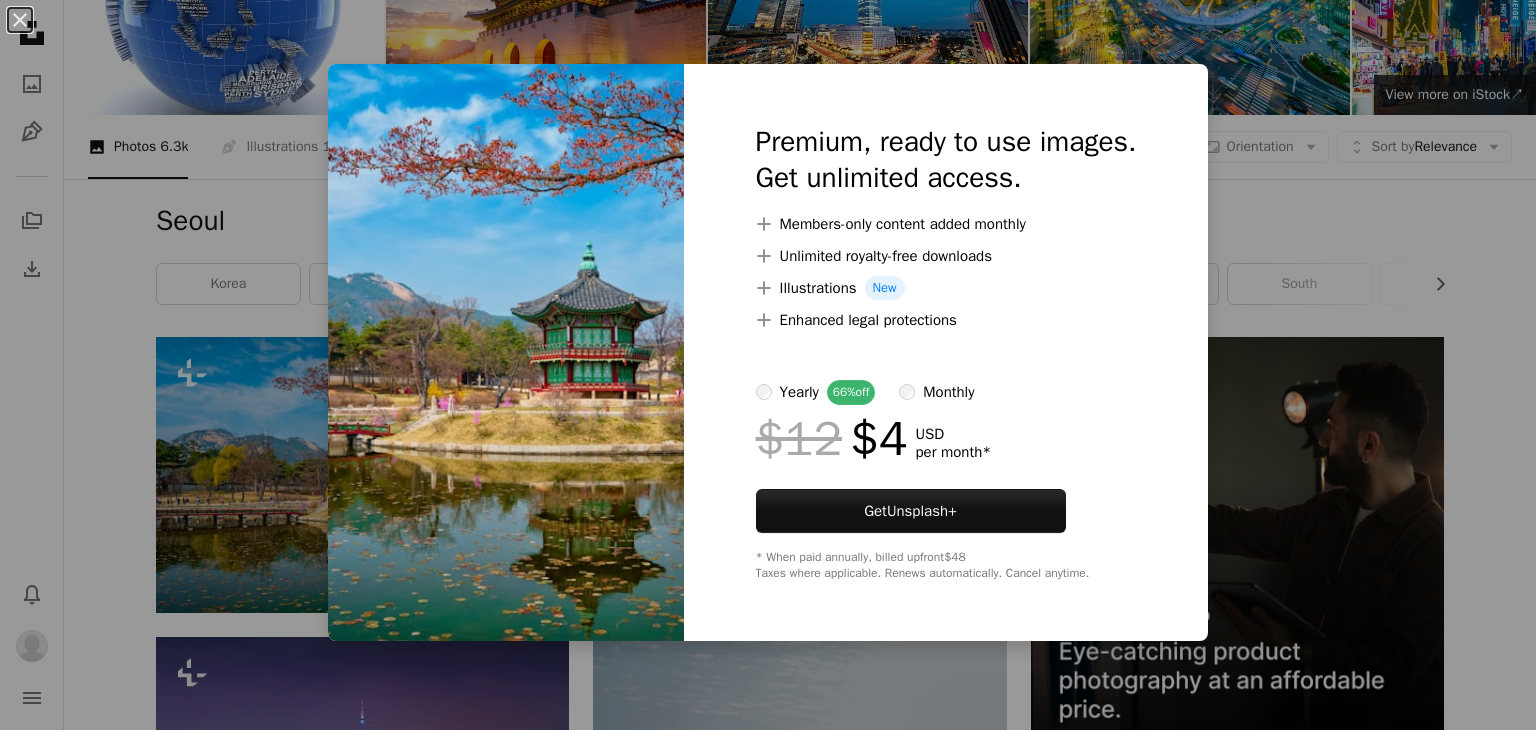 click on "An X shape Premium, ready to use images. Get unlimited access. A plus sign Members-only content added monthly A plus sign Unlimited royalty-free downloads A plus sign Illustrations  New A plus sign Enhanced legal protections yearly 66%  off monthly $12   $4 USD per month * Get  Unsplash+ * When paid annually, billed upfront  $48 Taxes where applicable. Renews automatically. Cancel anytime." at bounding box center [768, 365] 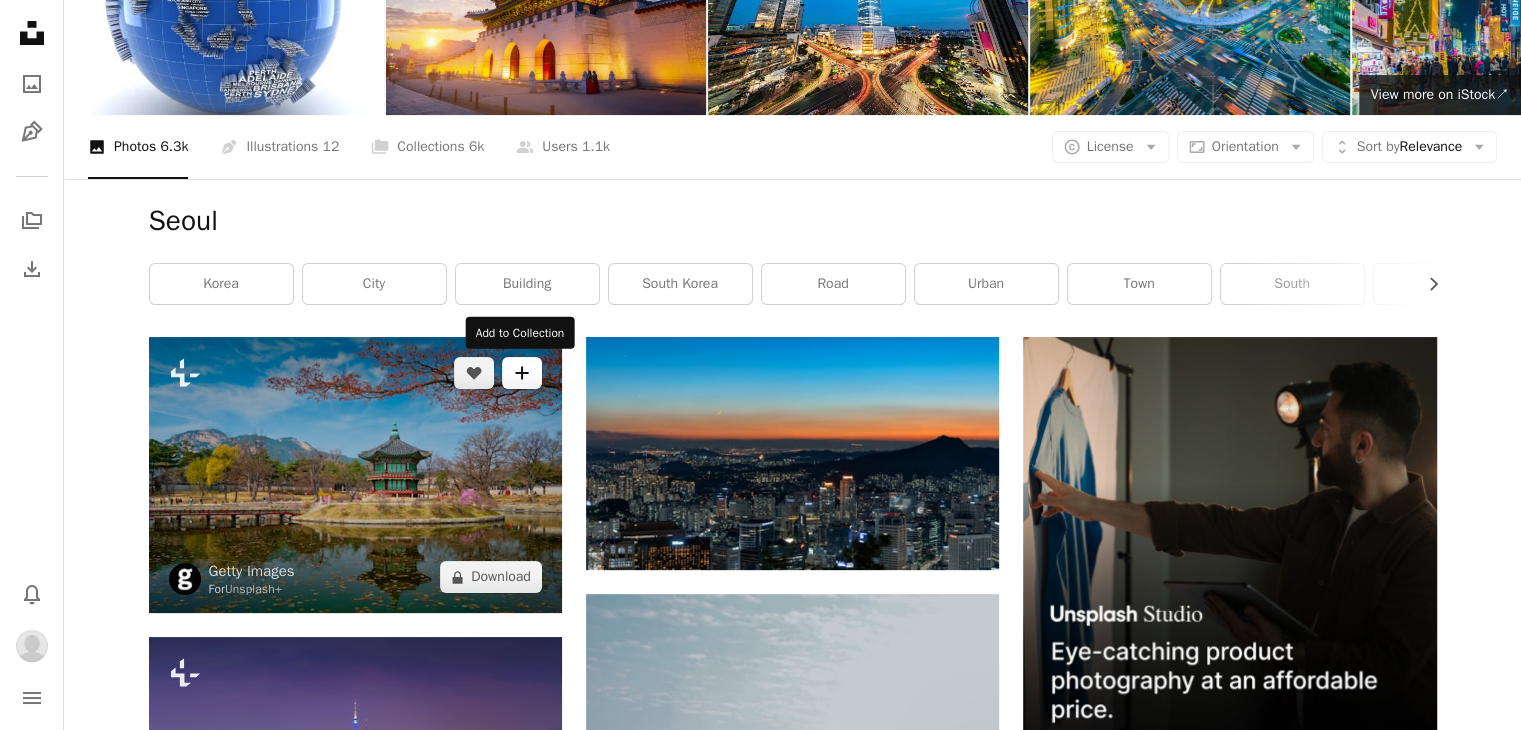 click on "A plus sign" 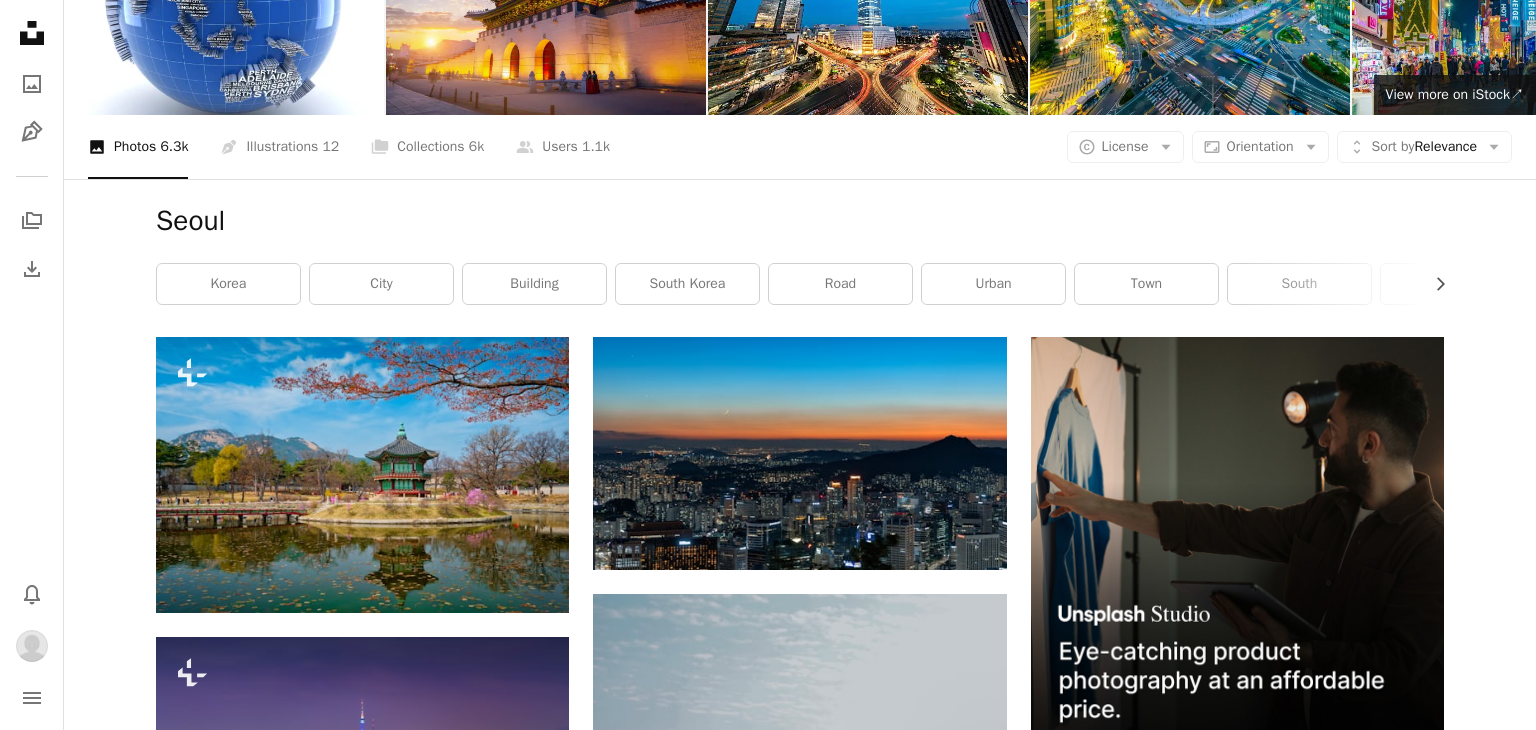 click on "An X shape Add to Collection Confirm your account to create collection Create new collection Name 60 Description  (optional) 250 Make collection private A lock Cancel Create collection" at bounding box center (768, 4334) 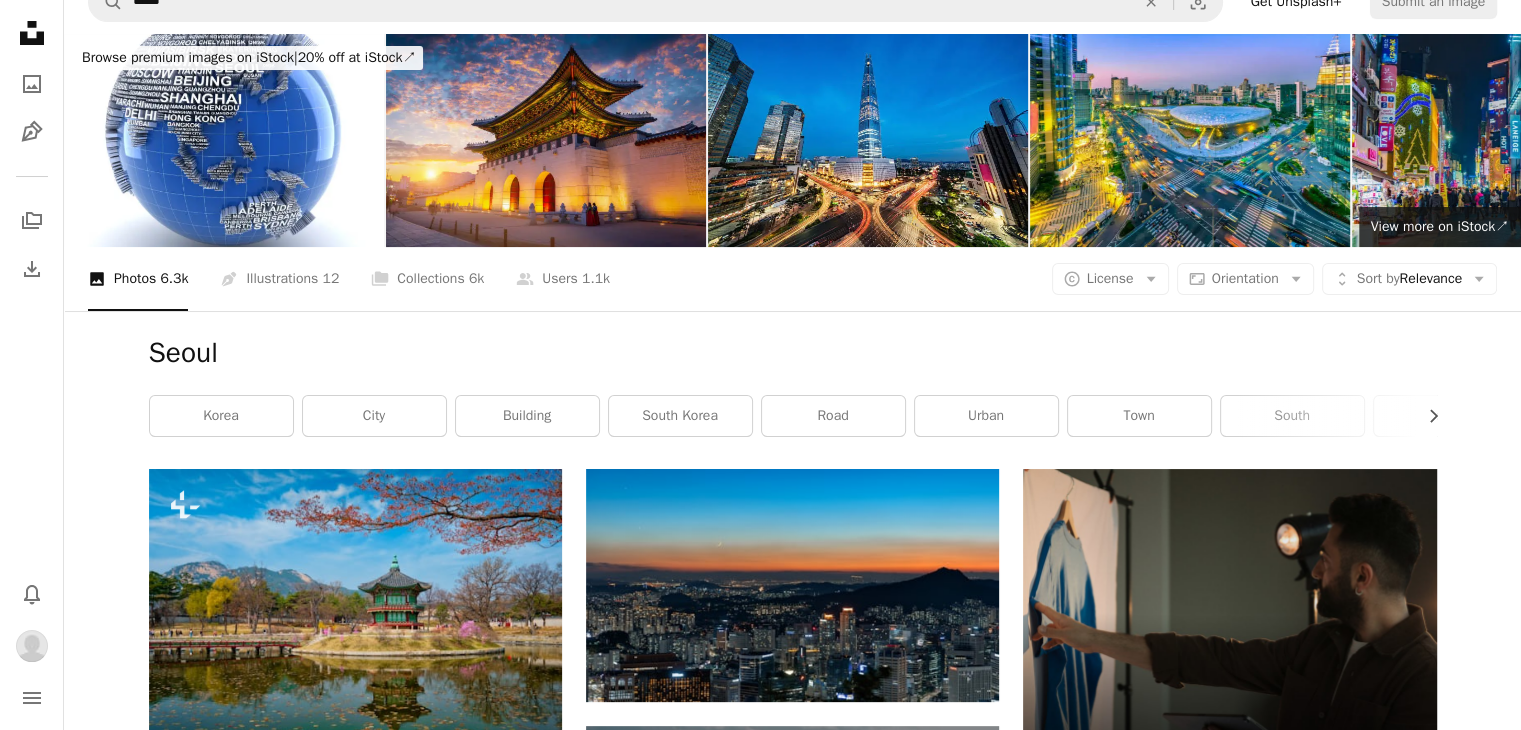 scroll, scrollTop: 0, scrollLeft: 0, axis: both 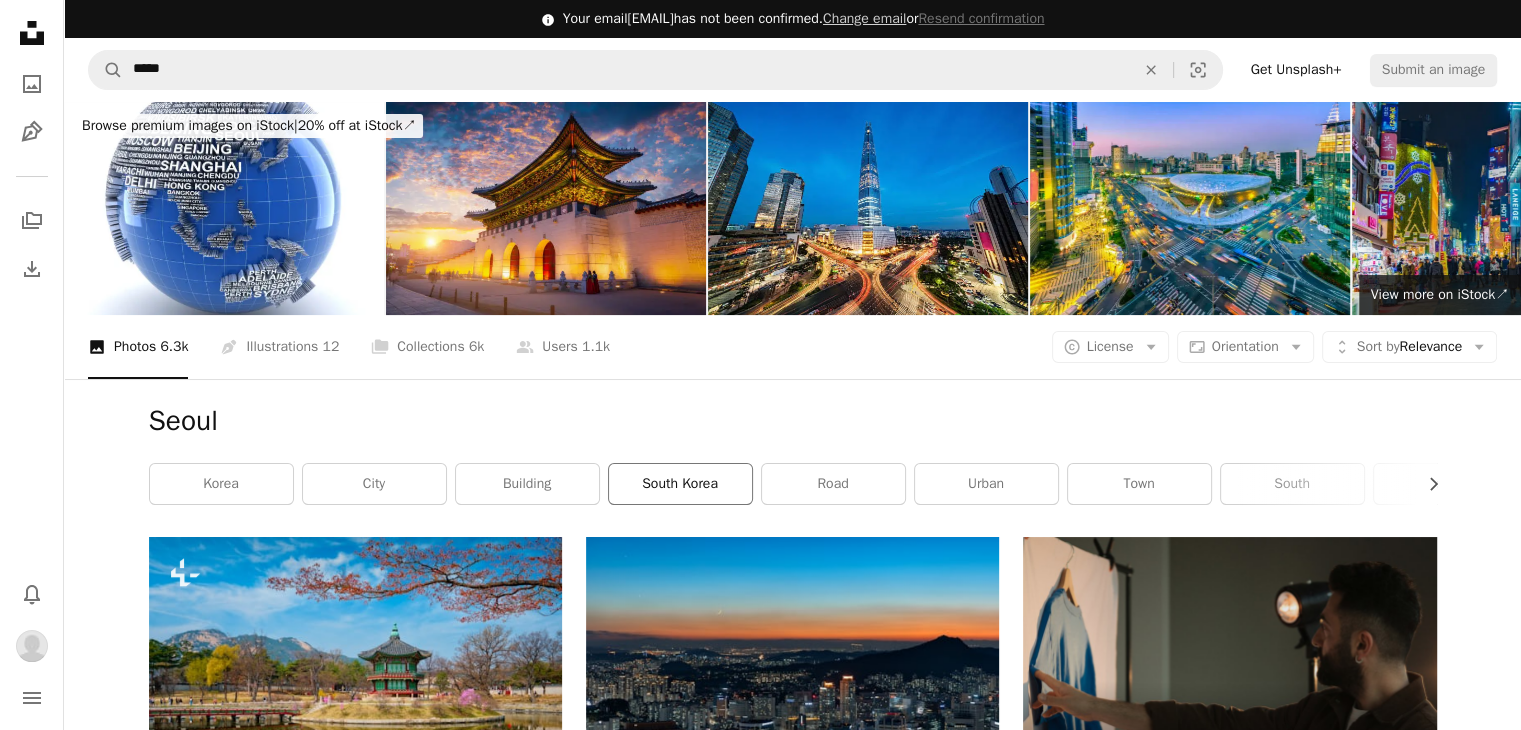 click on "south korea" at bounding box center (680, 484) 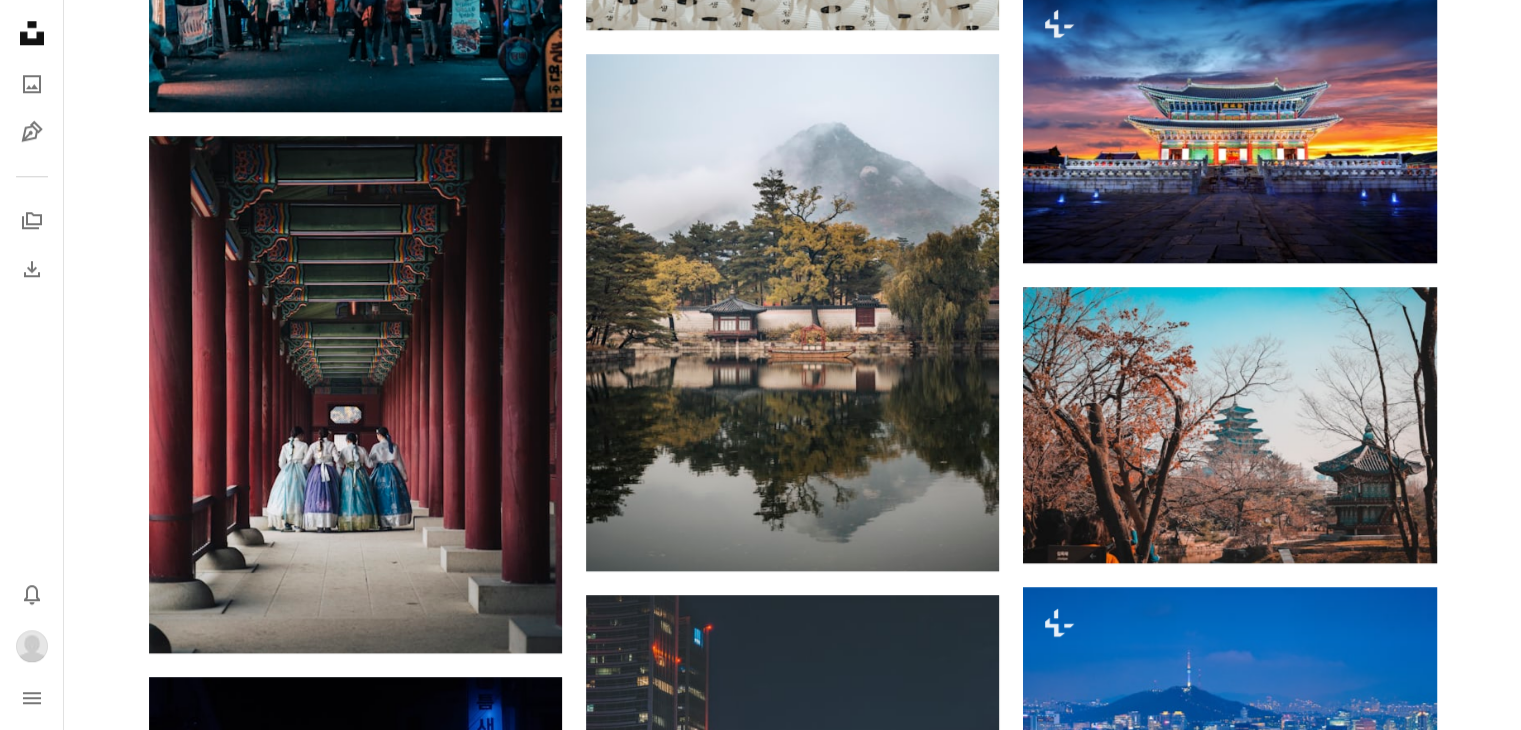 scroll, scrollTop: 2000, scrollLeft: 0, axis: vertical 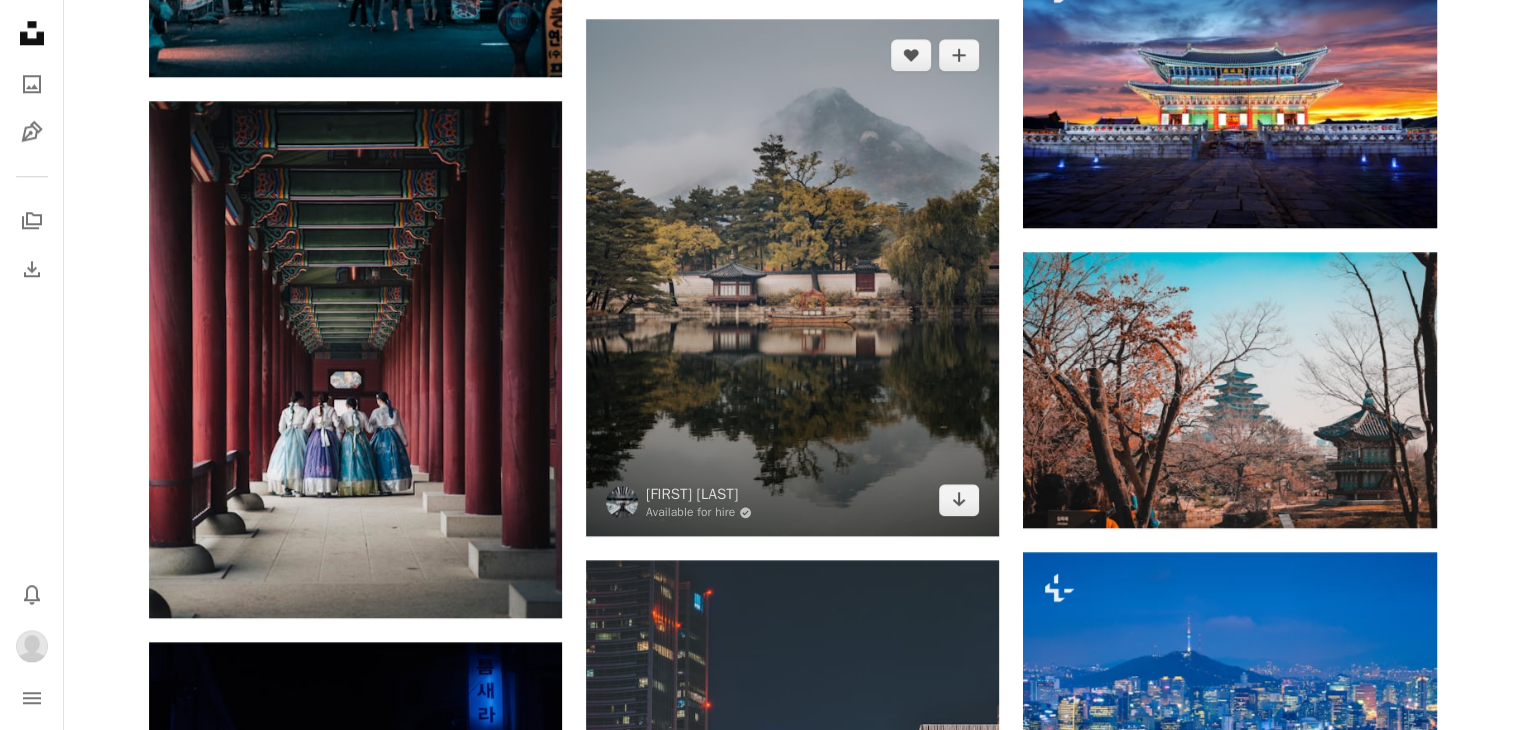 click at bounding box center [792, 277] 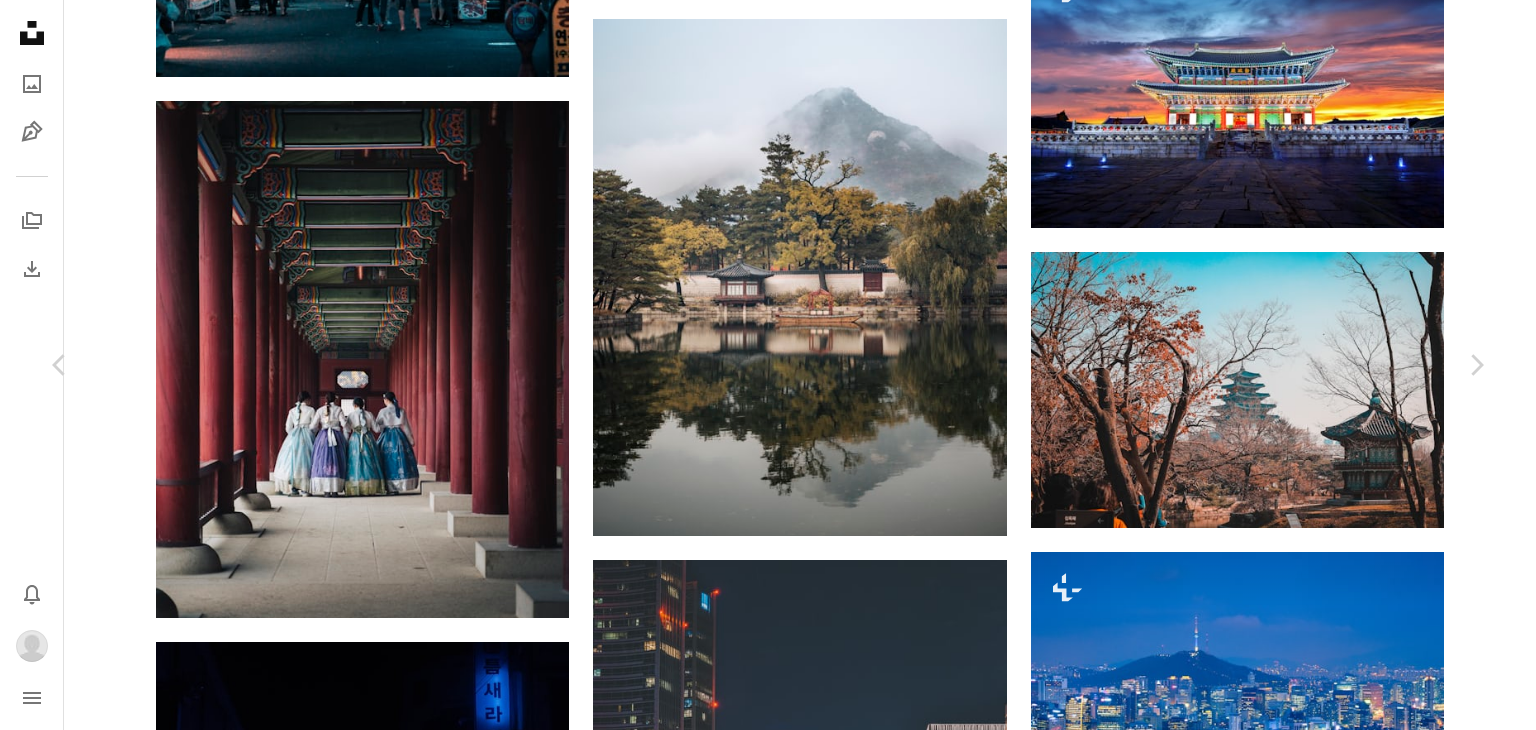 click on "A plus sign" at bounding box center [1231, 5784] 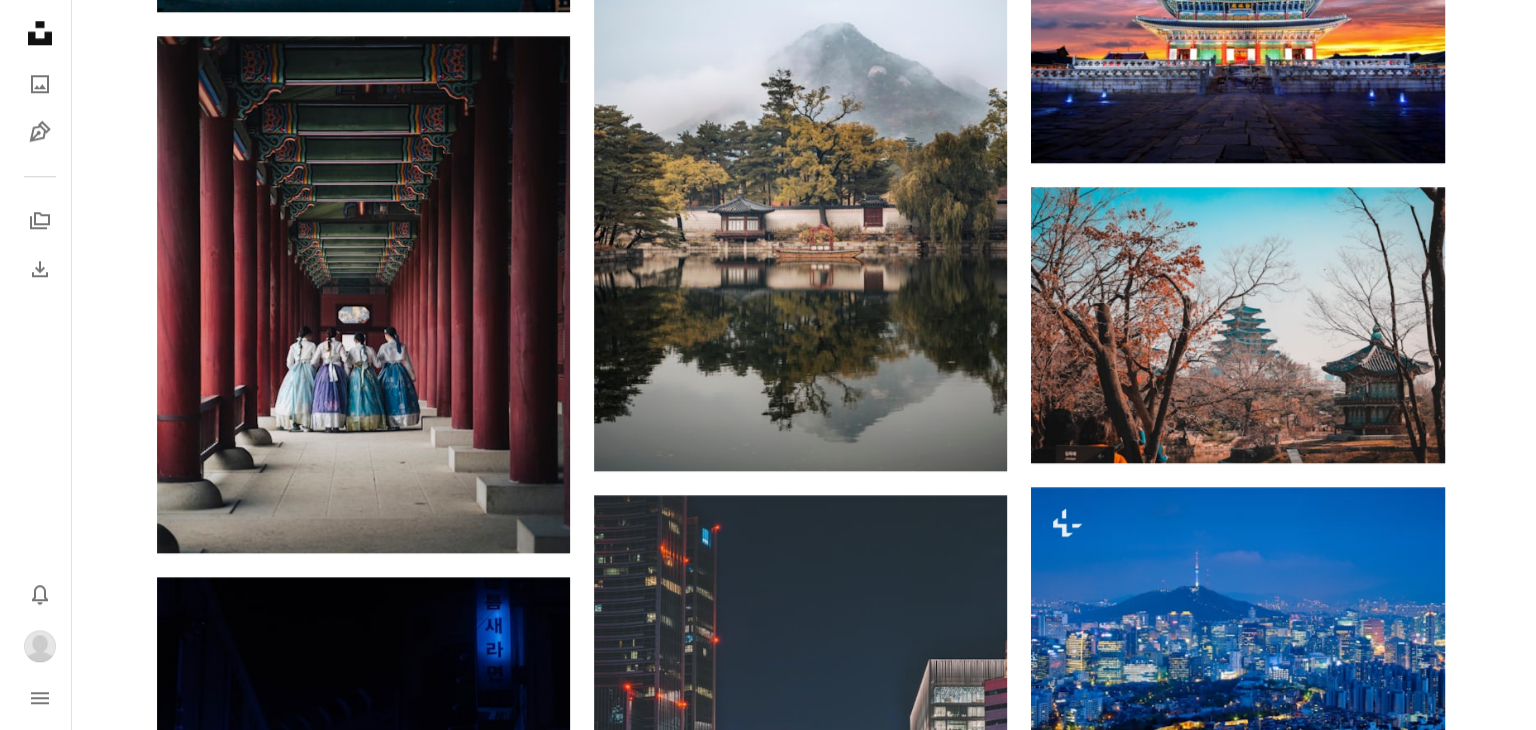 scroll, scrollTop: 2100, scrollLeft: 0, axis: vertical 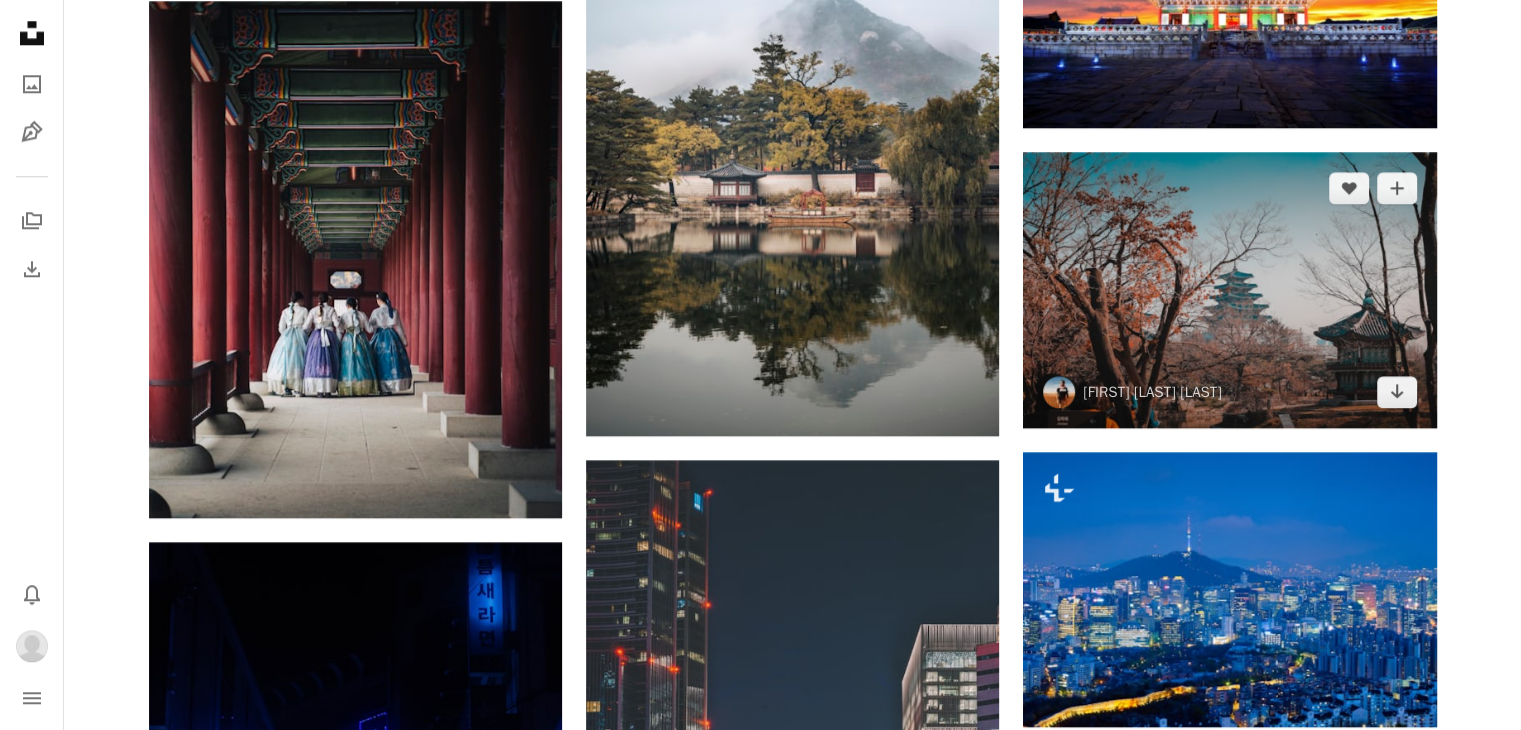 click at bounding box center (1229, 289) 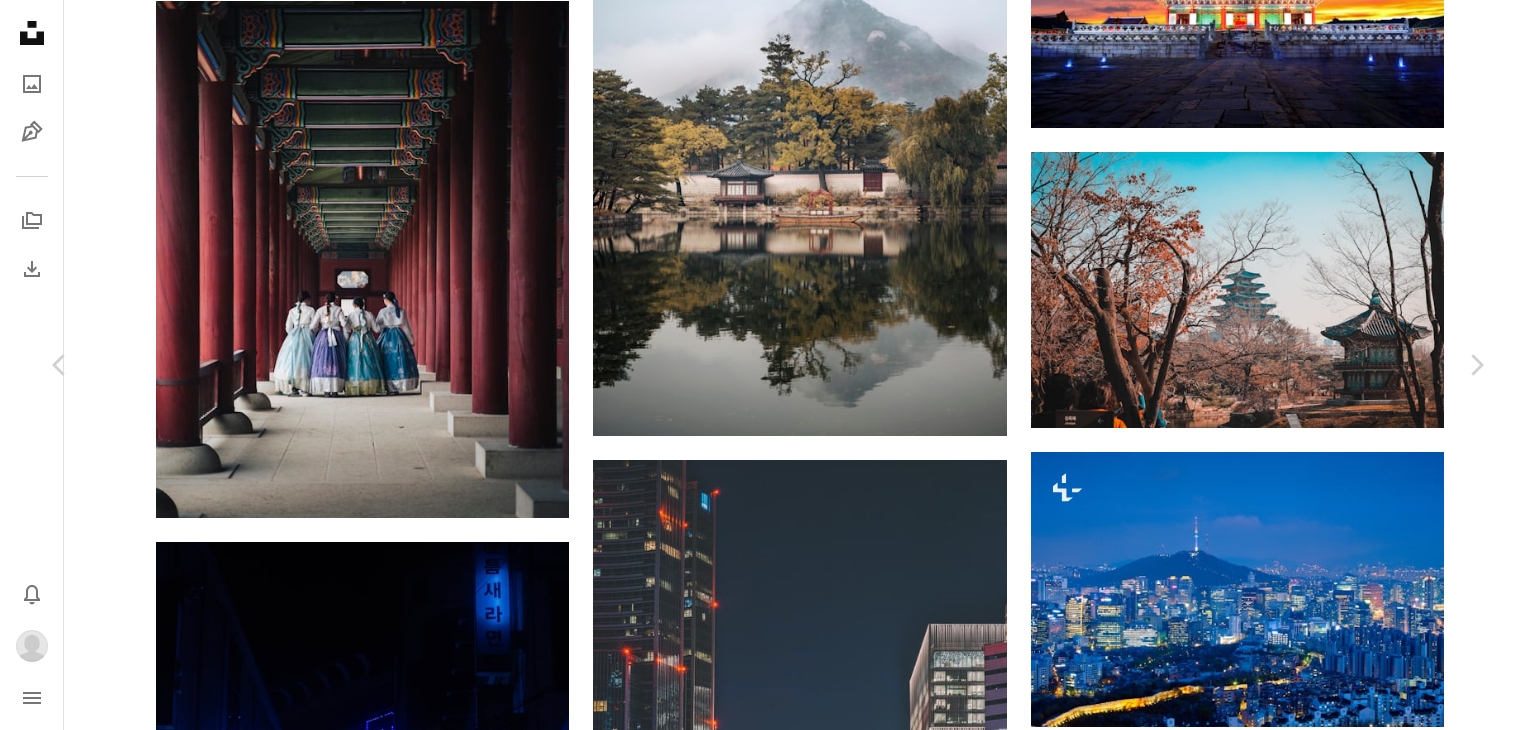 click on "Chevron down" 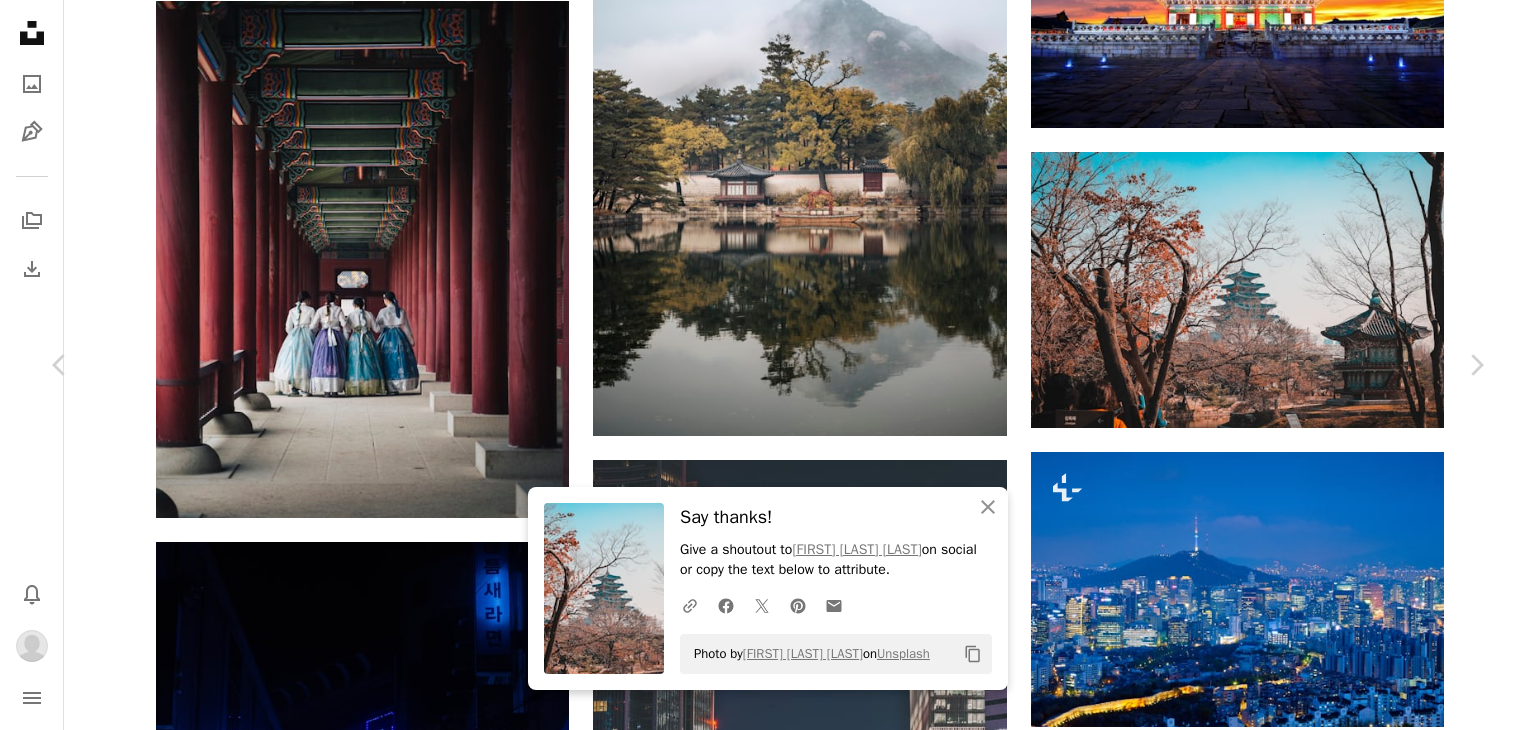 click at bounding box center [604, 588] 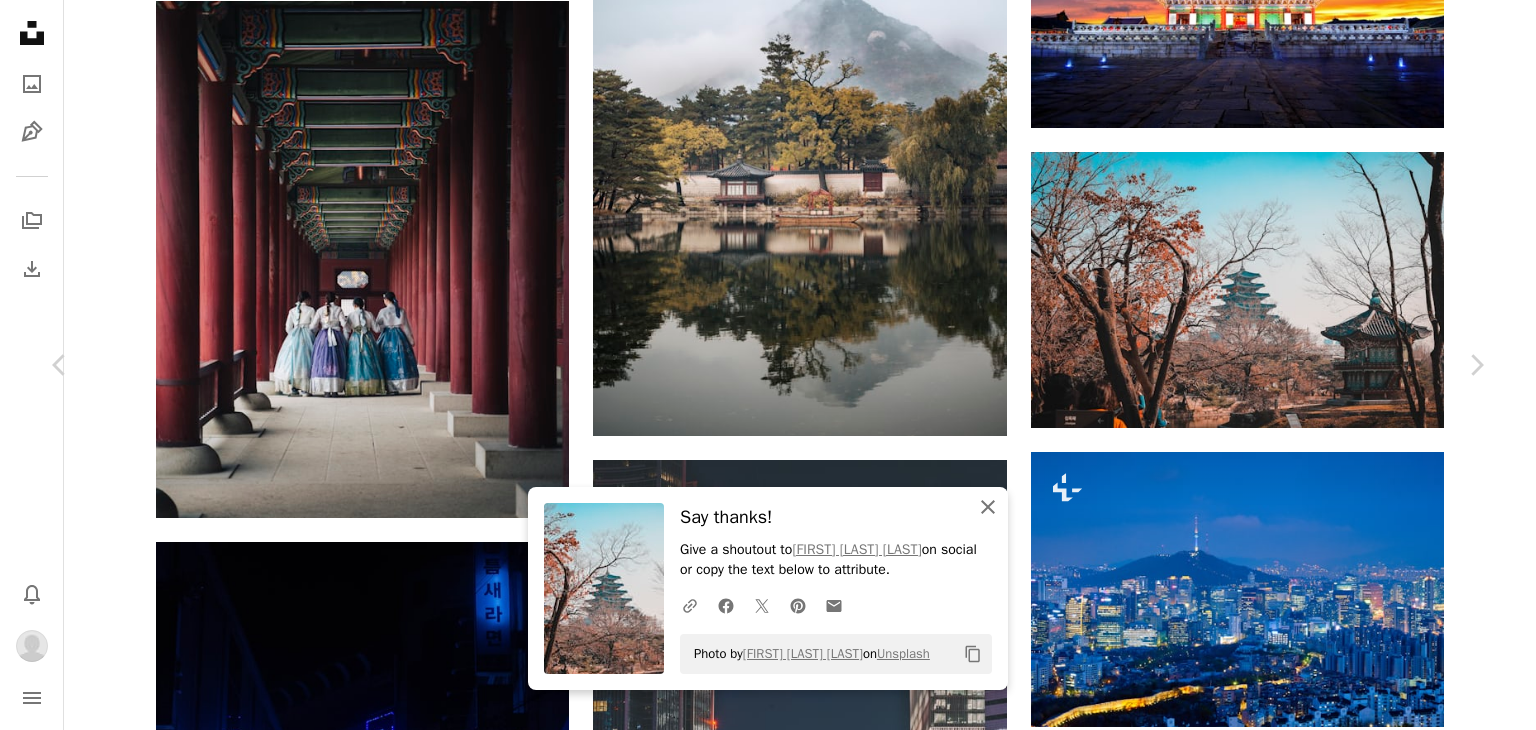 click on "An X shape" 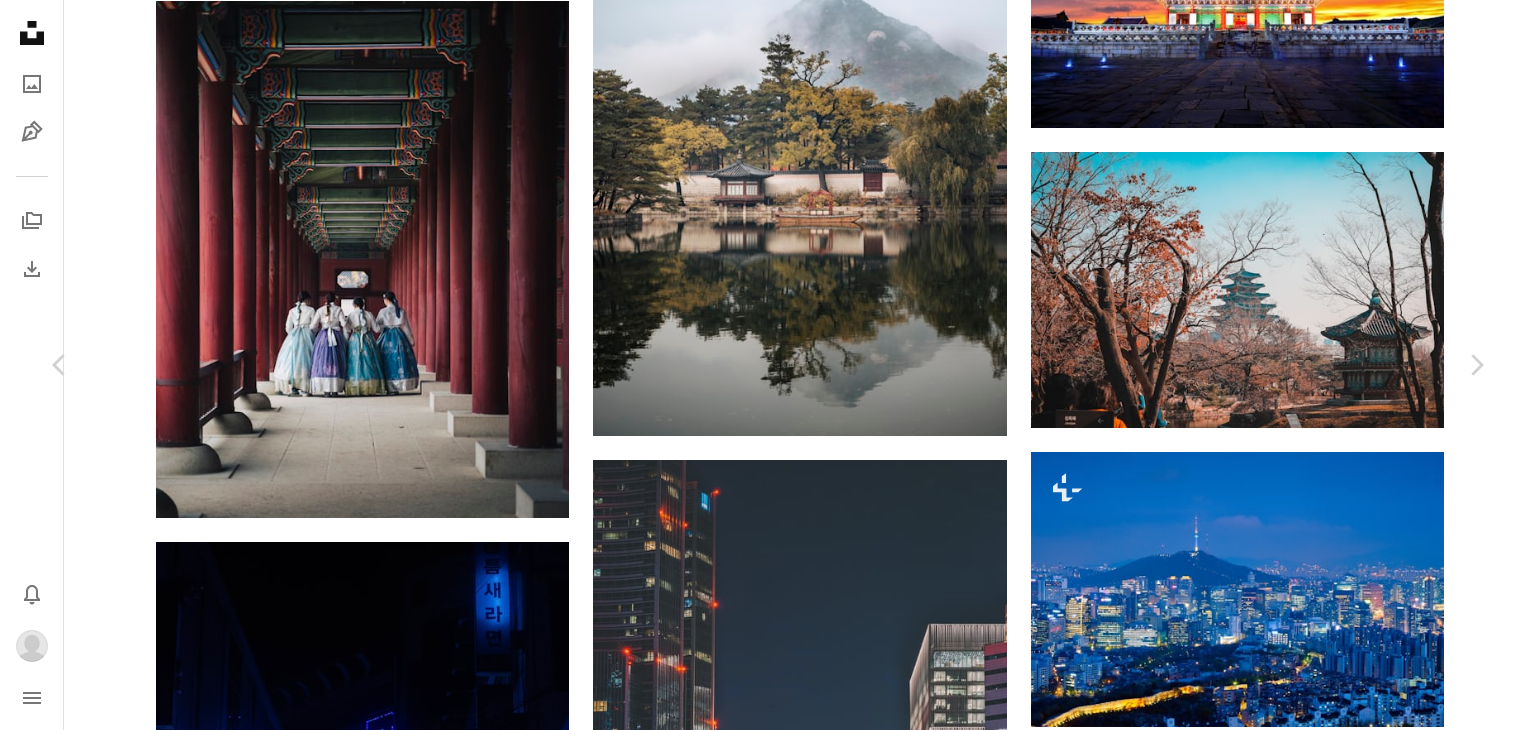 click on "Download" at bounding box center (1301, 5684) 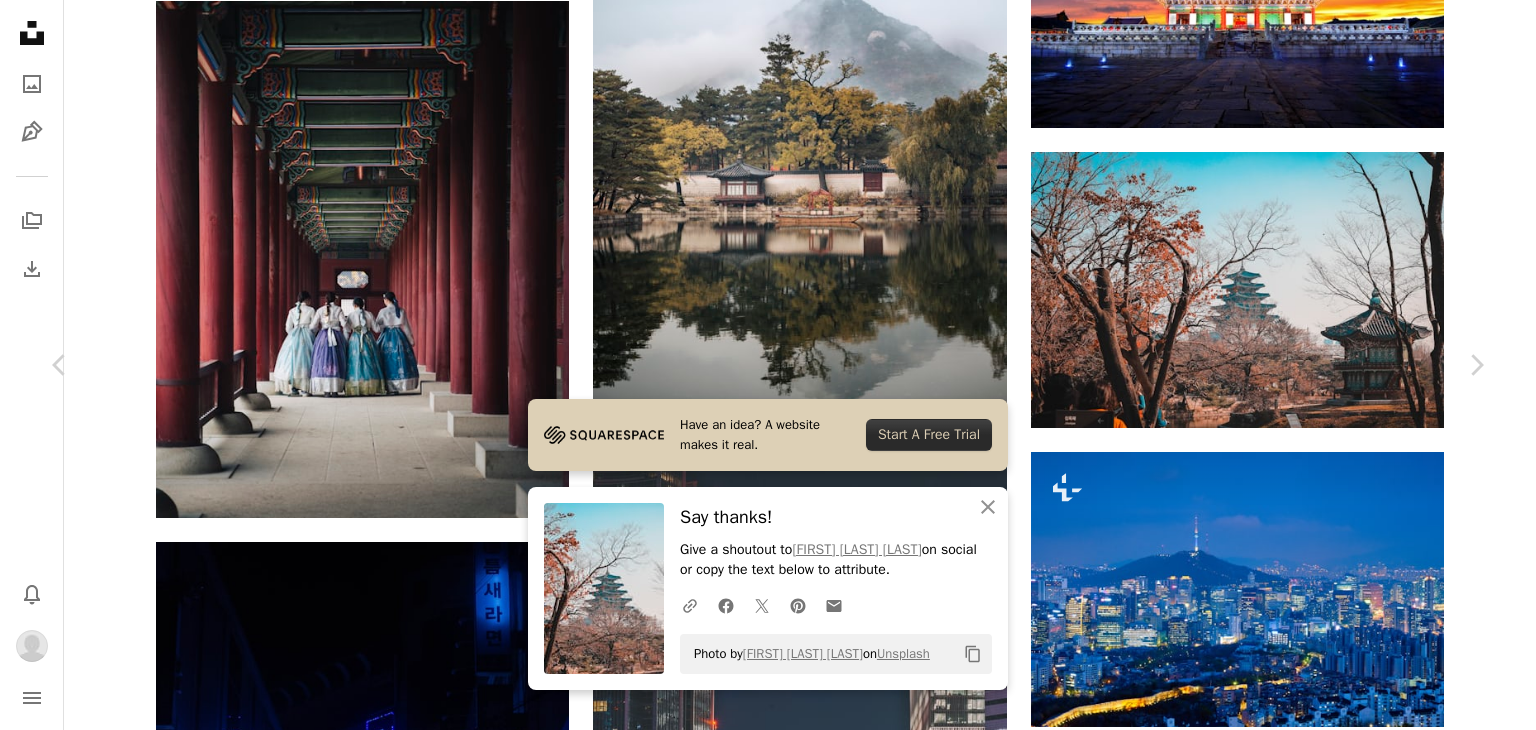 click on "Start A Free Trial" at bounding box center [929, 435] 